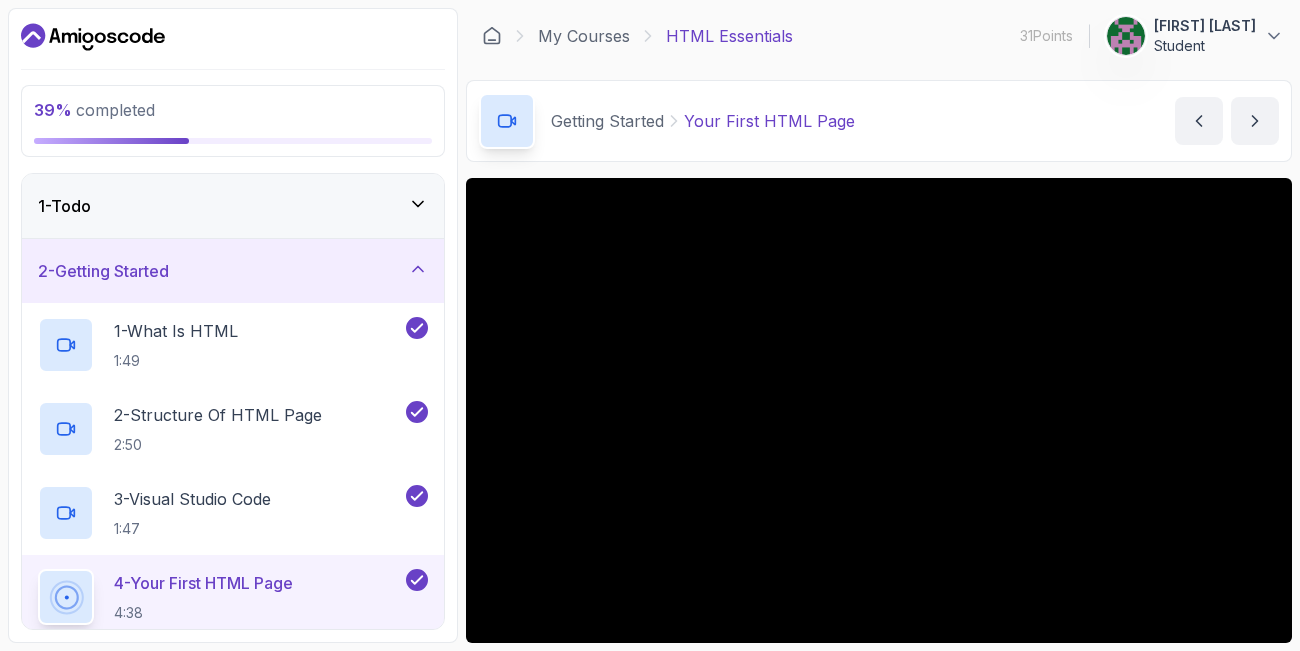 scroll, scrollTop: 0, scrollLeft: 0, axis: both 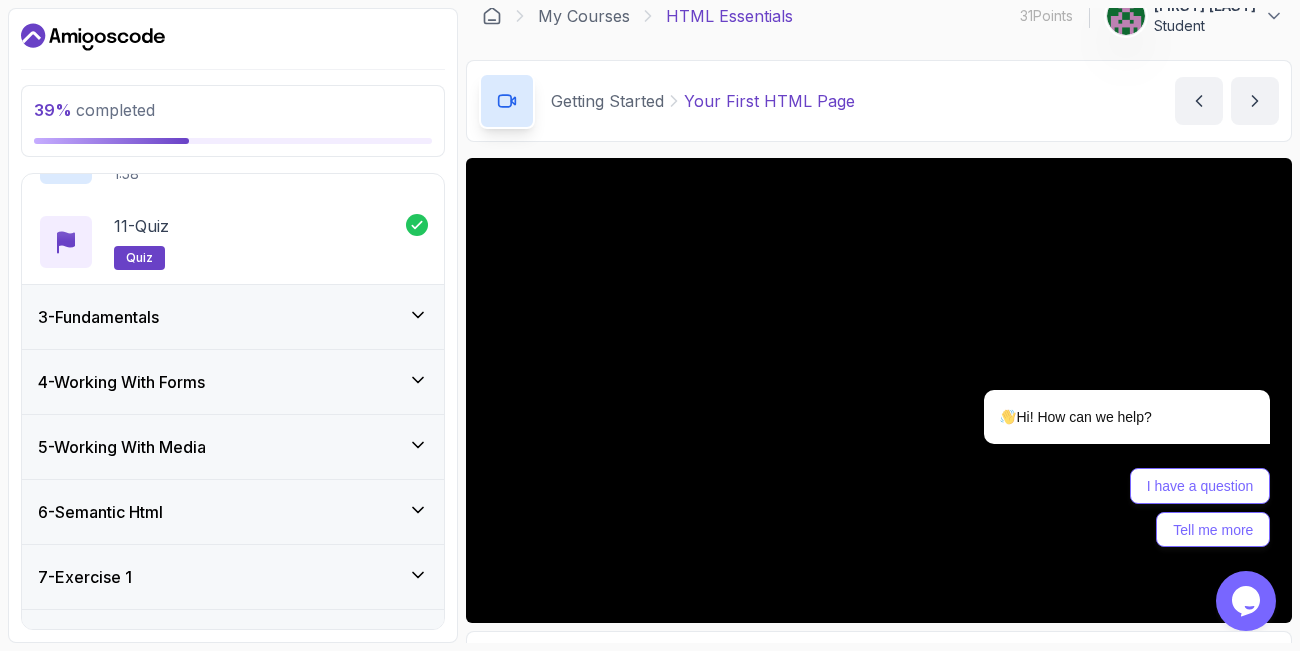 click 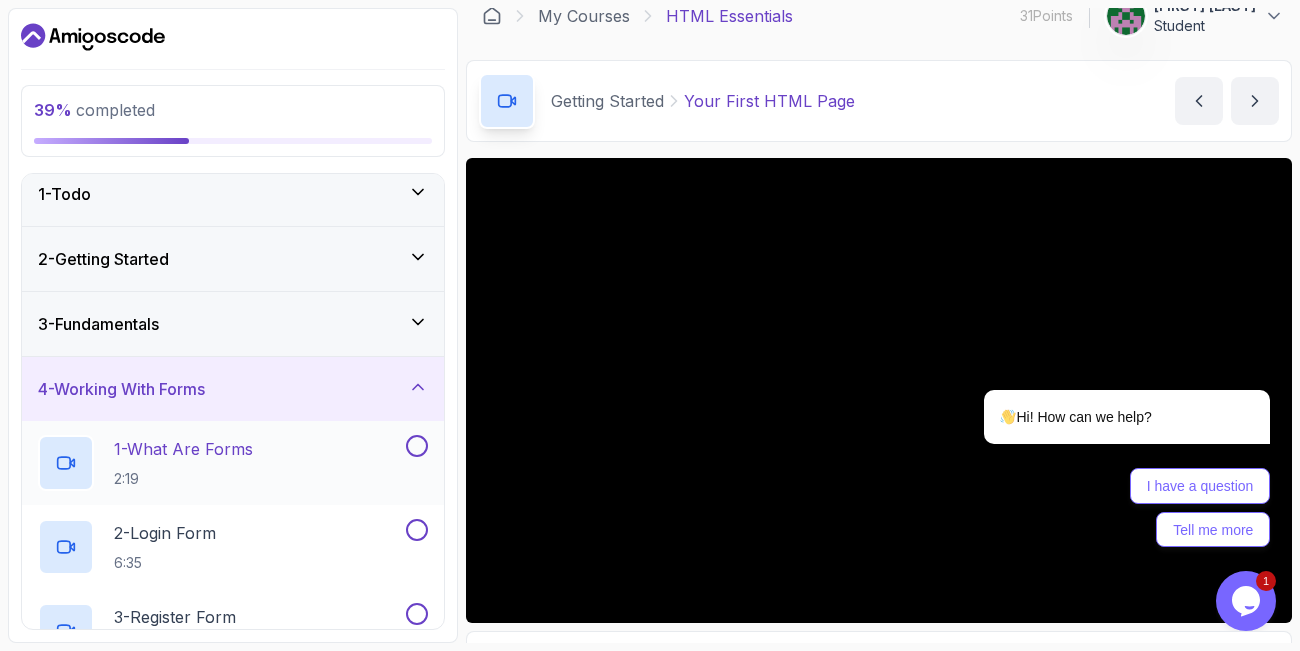 scroll, scrollTop: 0, scrollLeft: 0, axis: both 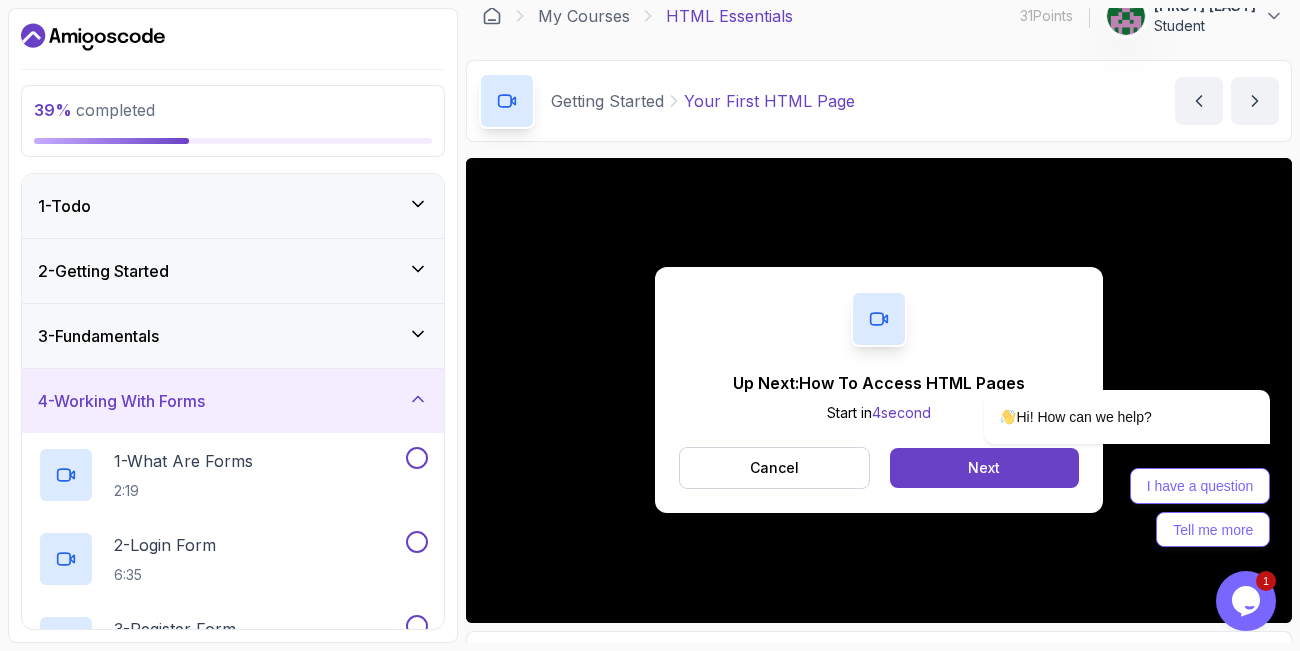 click 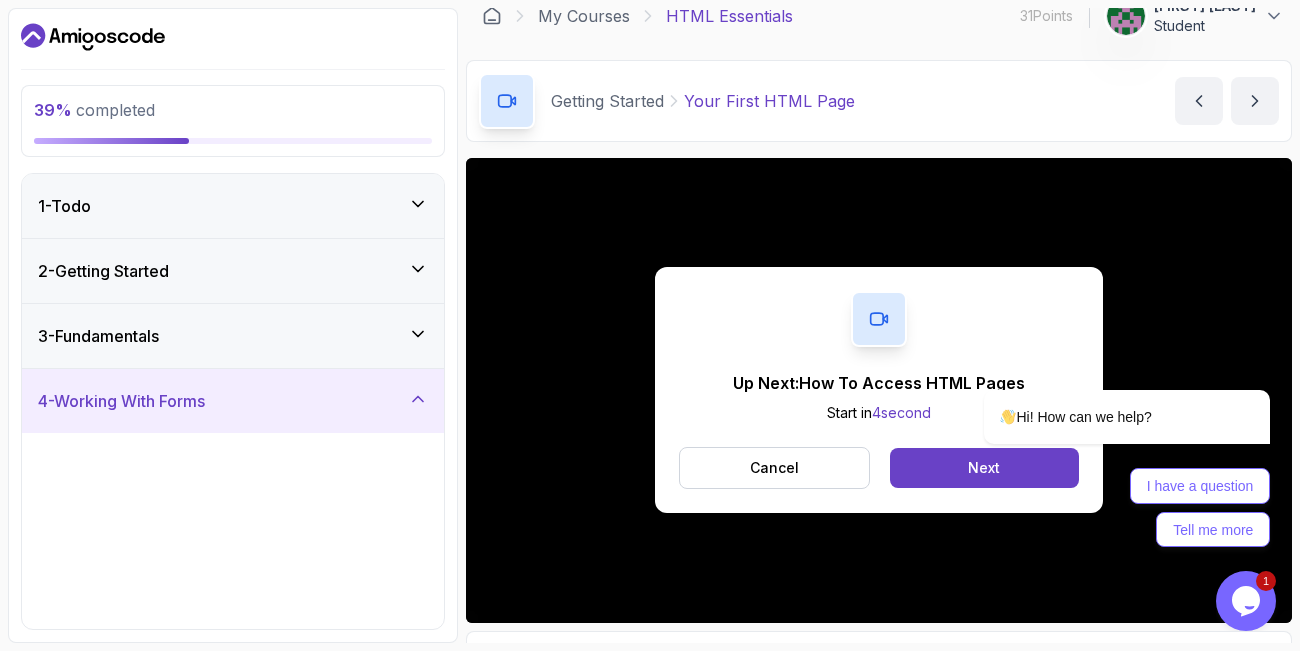click 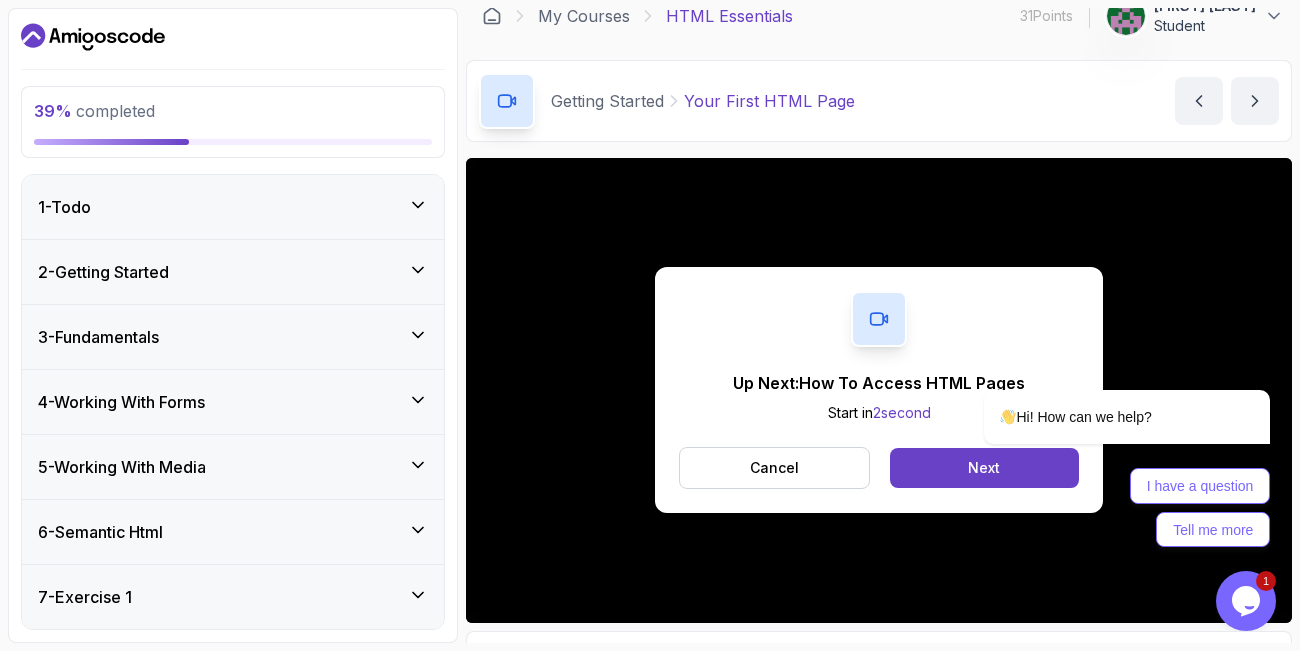 click 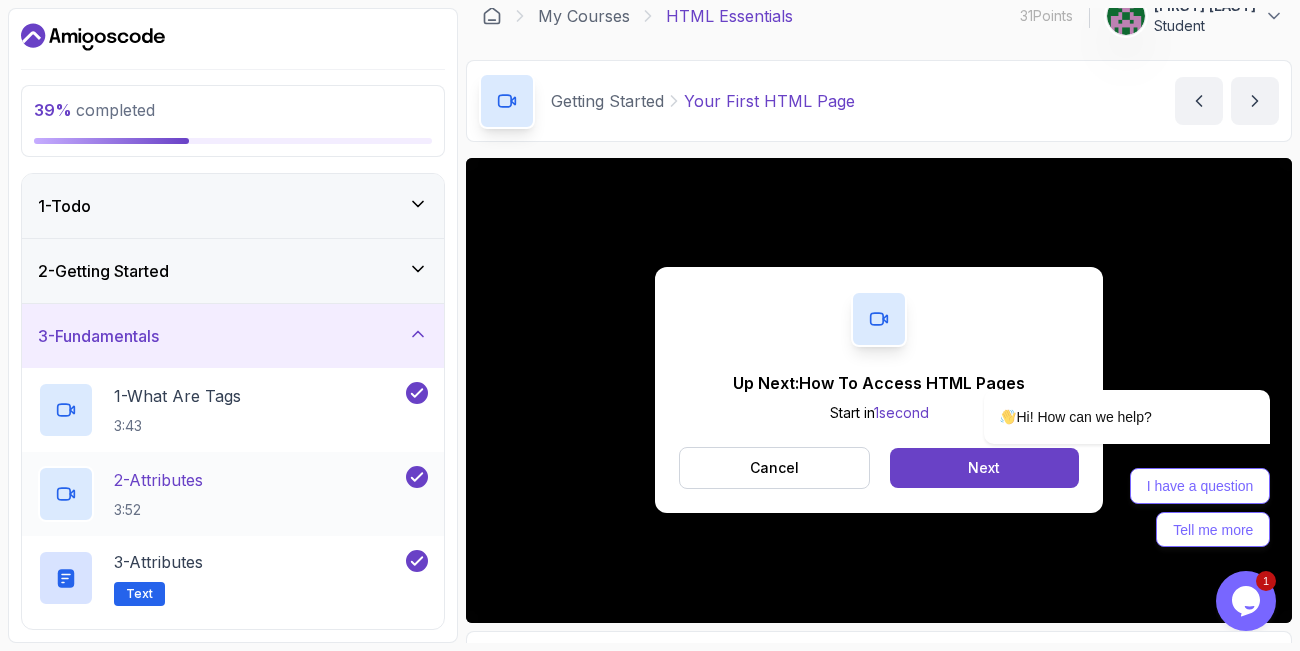 scroll, scrollTop: 59, scrollLeft: 0, axis: vertical 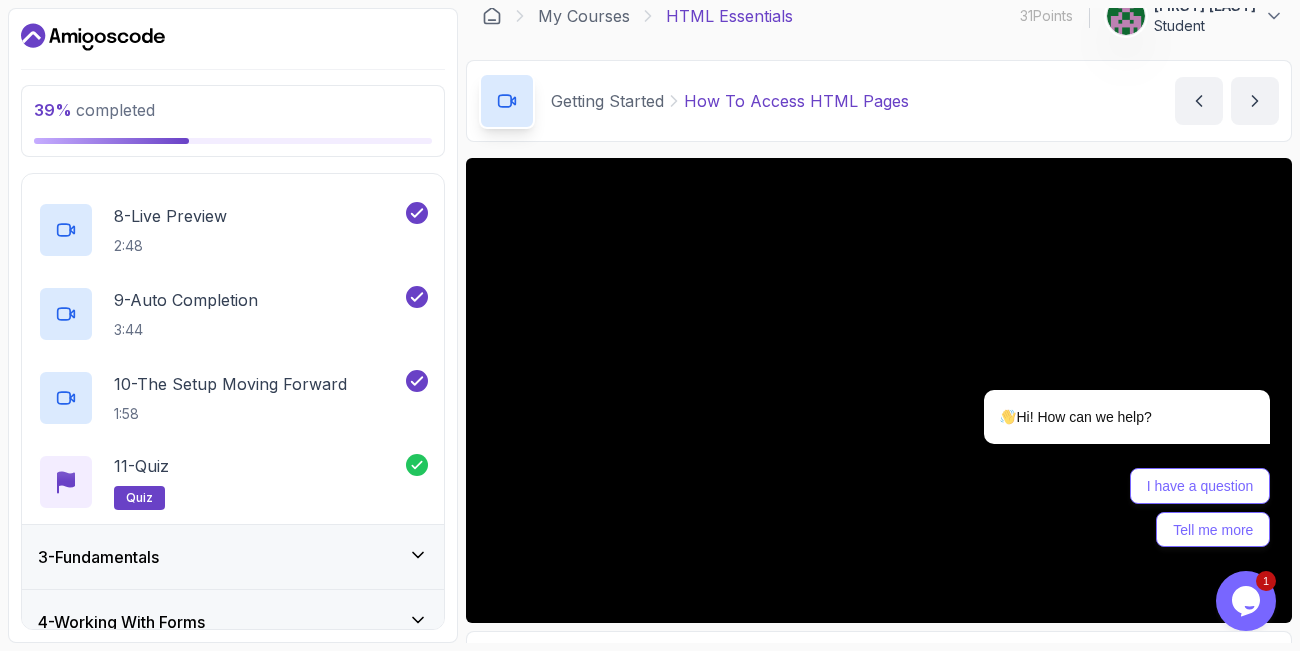 click 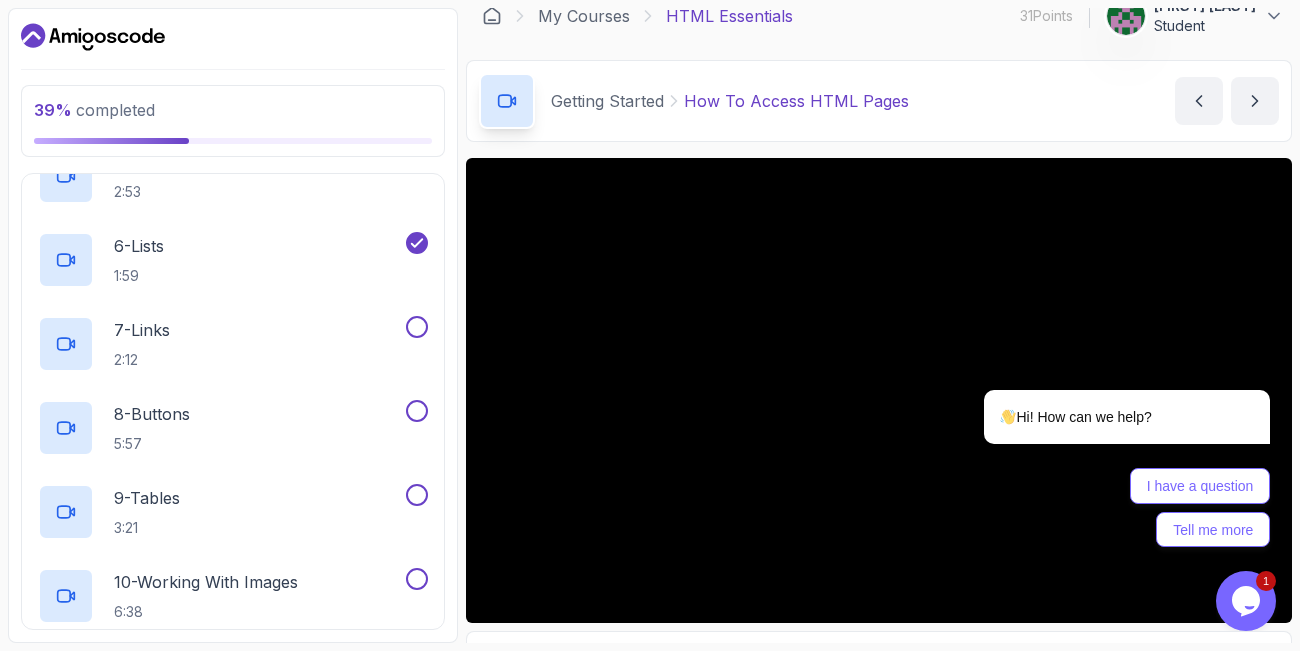 scroll, scrollTop: 546, scrollLeft: 0, axis: vertical 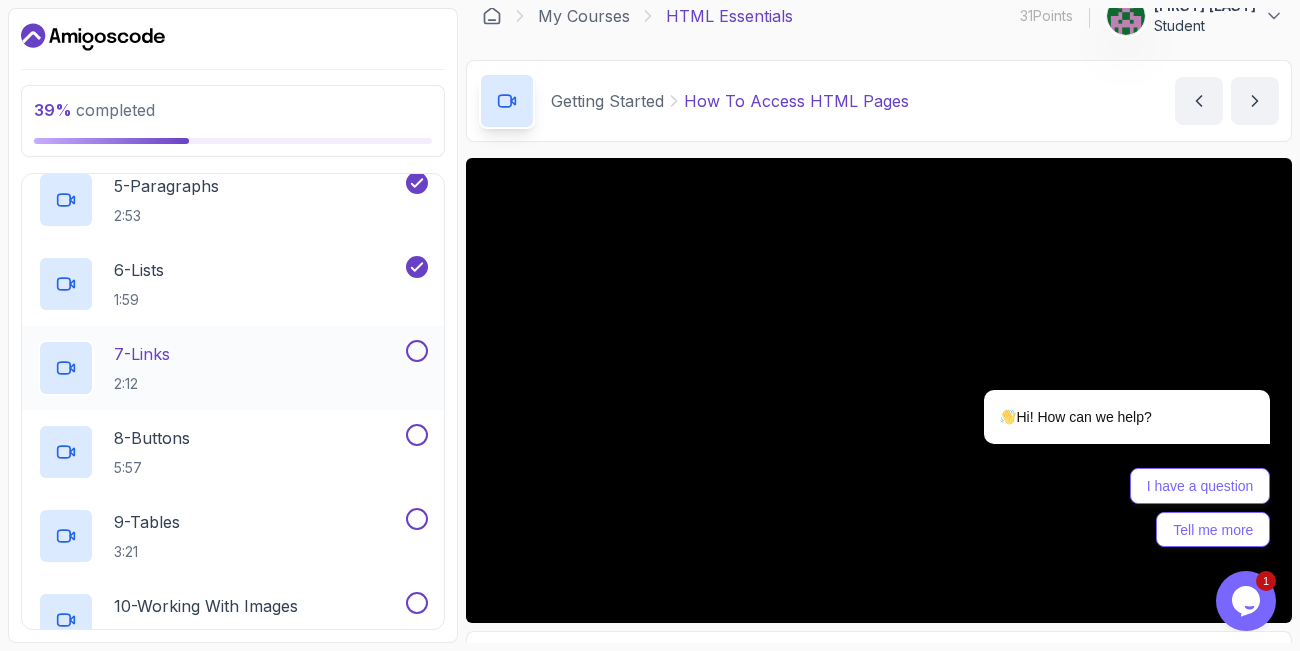 click on "7  -  Links 2:12" at bounding box center (220, 368) 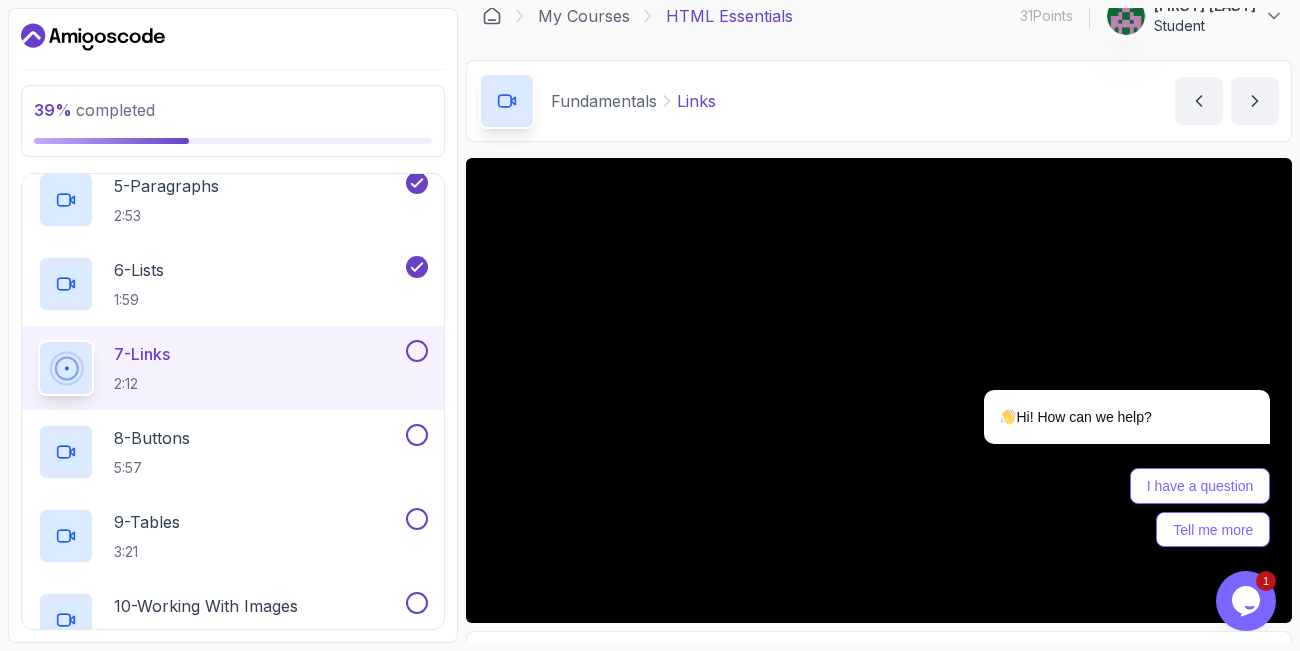 scroll, scrollTop: 0, scrollLeft: 0, axis: both 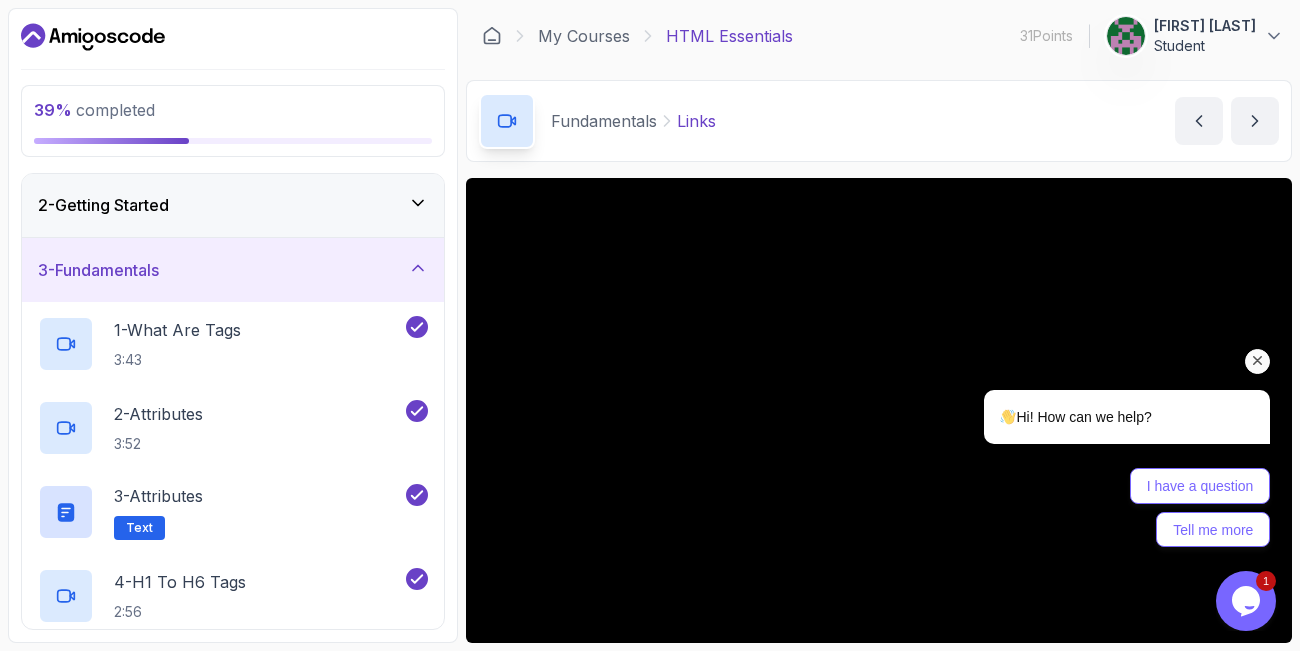 click on "Hi! How can we help? I have a question Tell me more" at bounding box center [1100, 349] 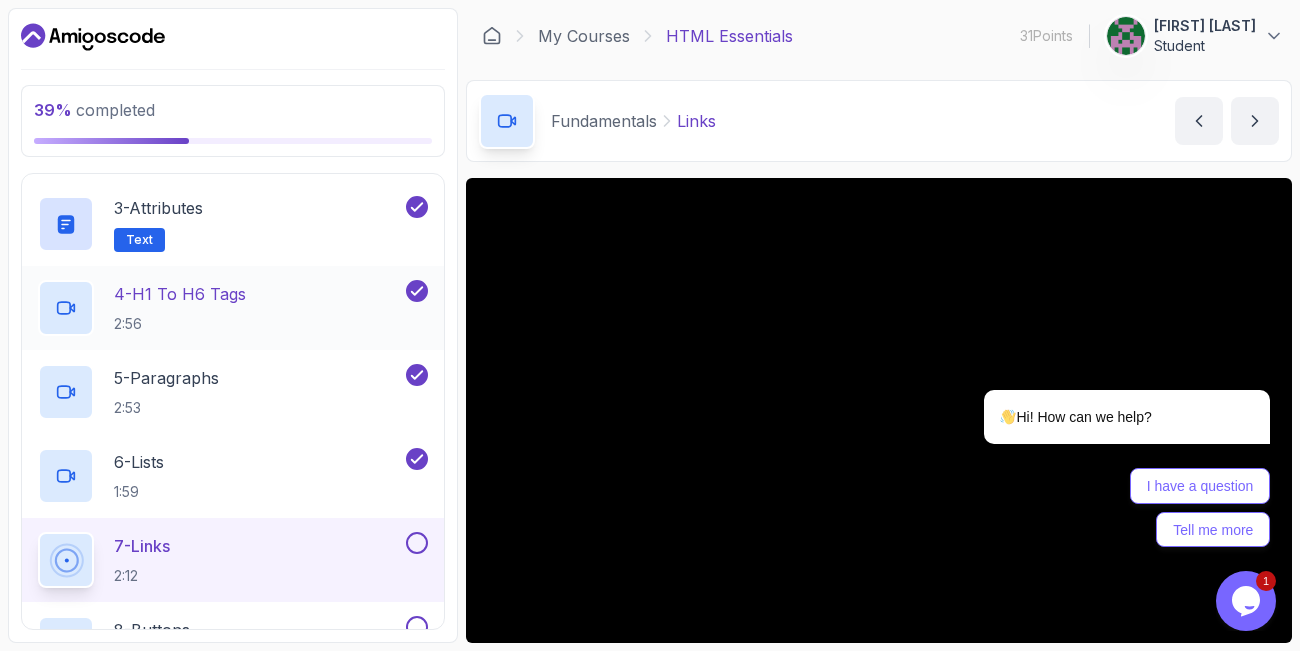 scroll, scrollTop: 426, scrollLeft: 0, axis: vertical 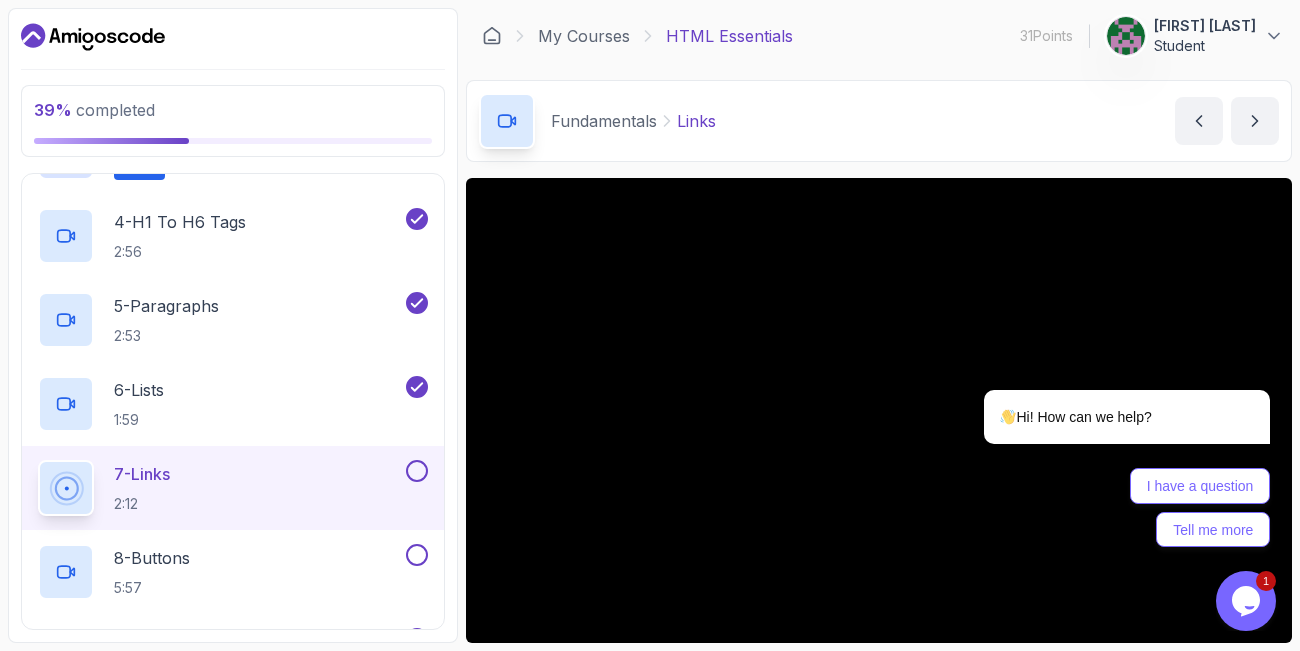 click at bounding box center [417, 471] 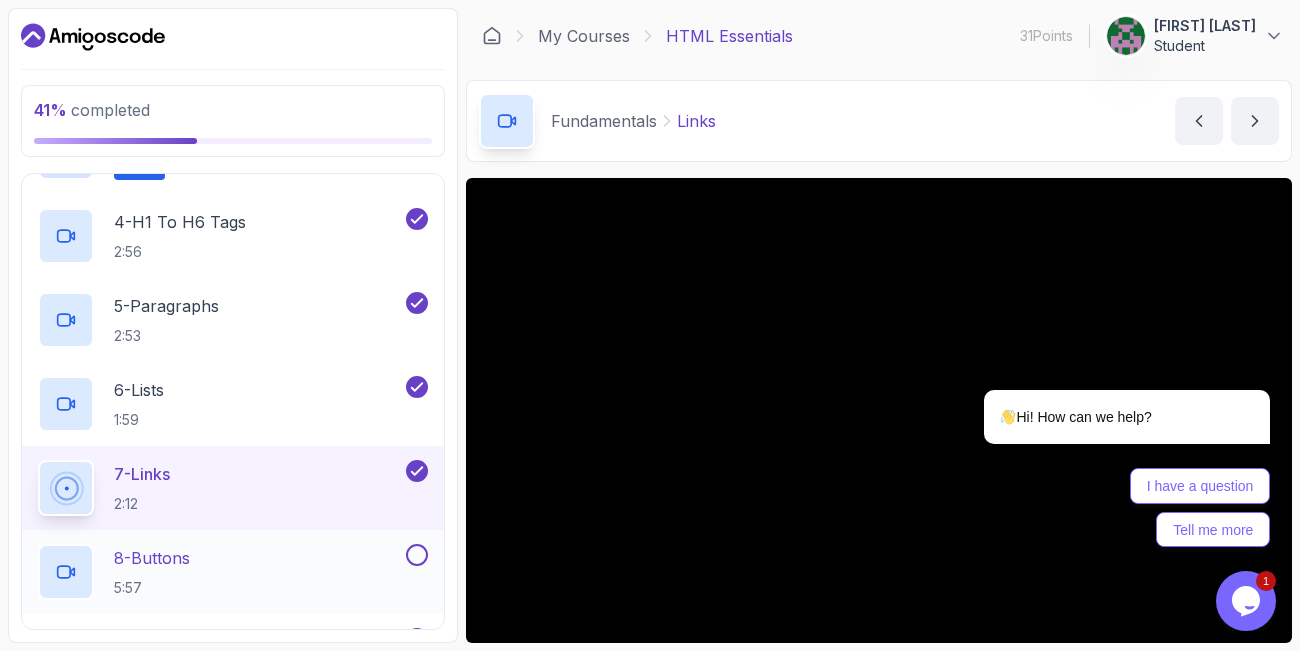 click on "8  -  Buttons 5:57" at bounding box center [220, 572] 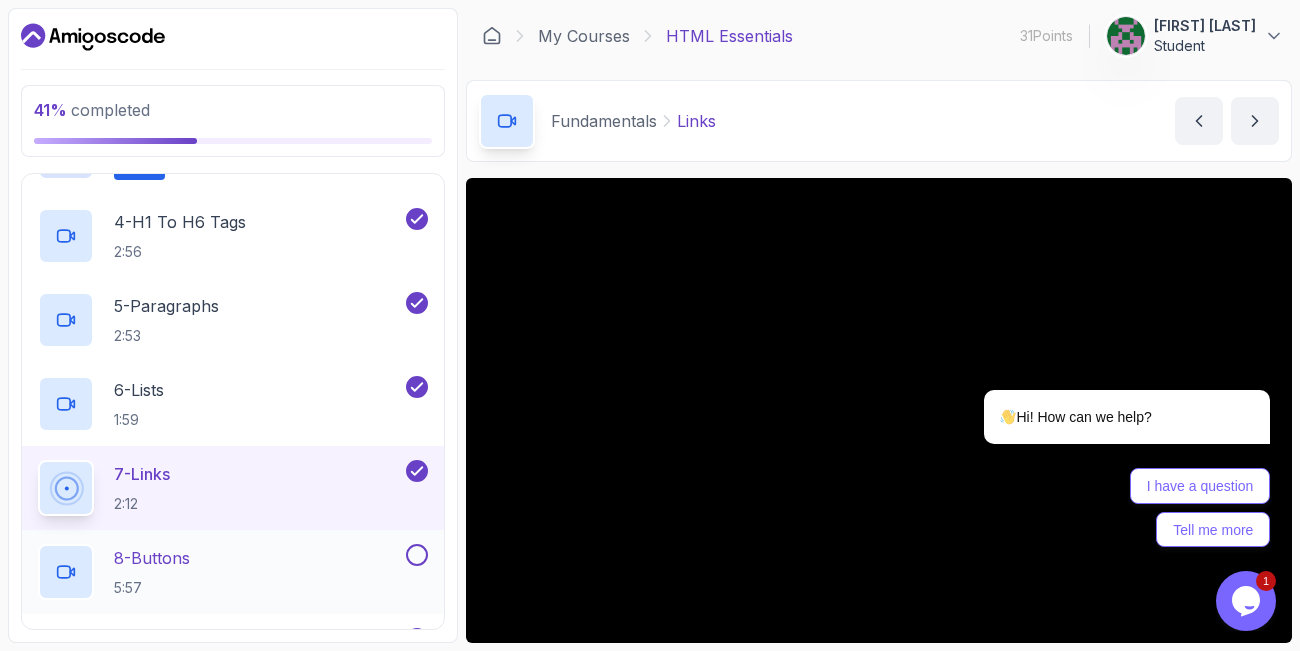 click on "8  -  Buttons 5:57" at bounding box center [220, 572] 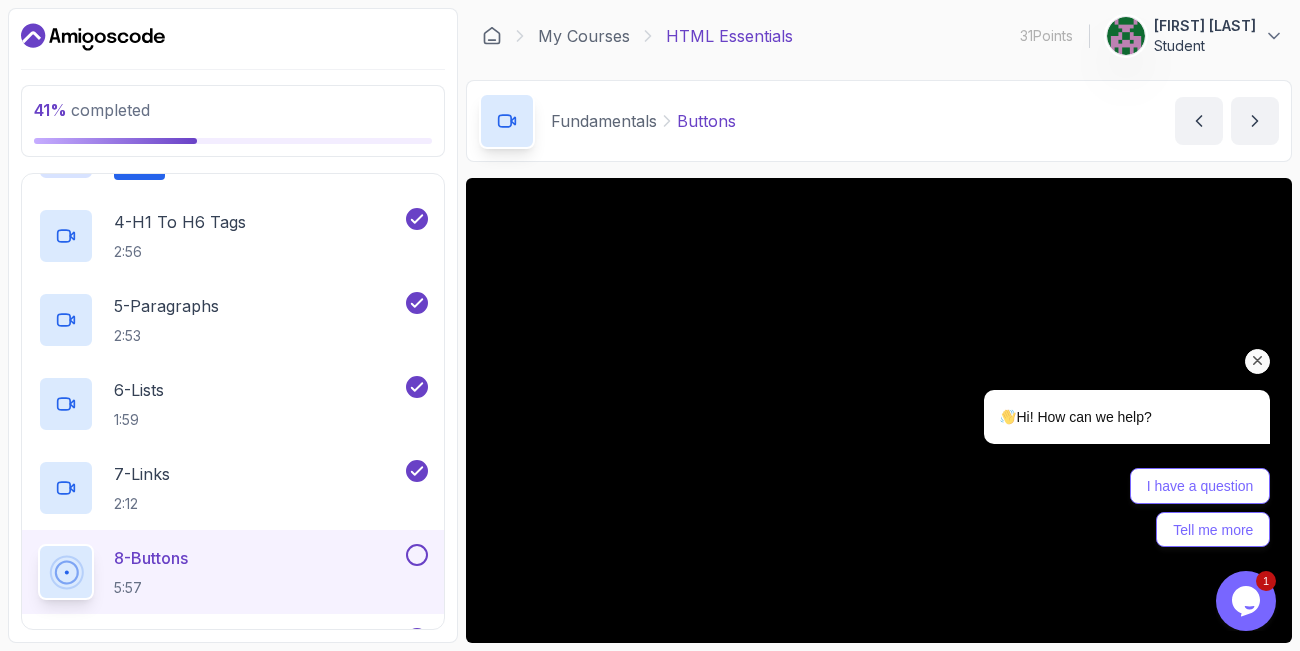 click on "Hi! How can we help? I have a question Tell me more" at bounding box center (1100, 349) 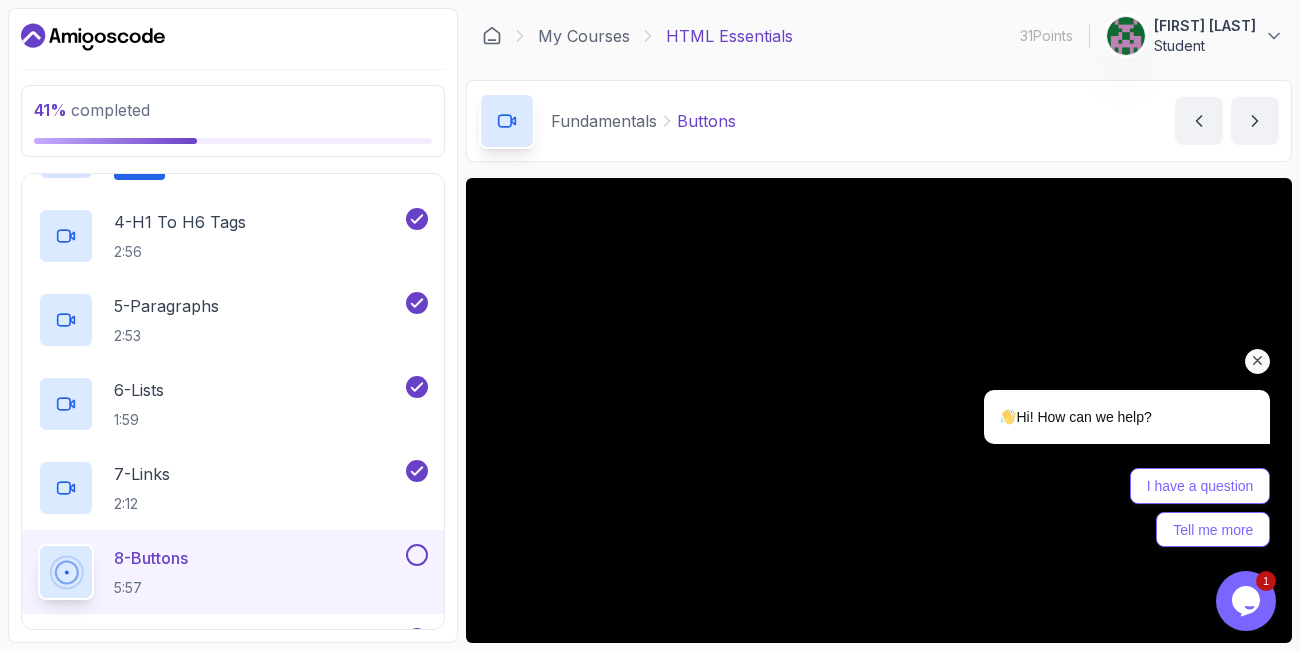 click on "Hi! How can we help? I have a question Tell me more" at bounding box center (1100, 349) 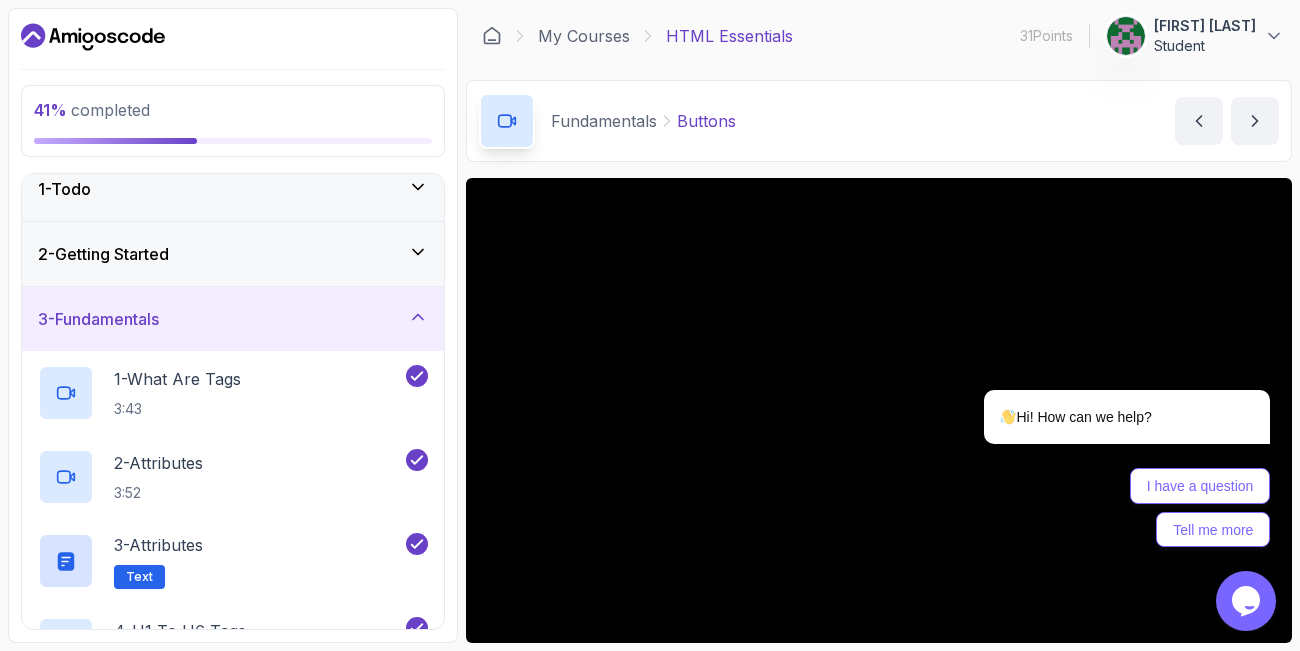 scroll, scrollTop: 0, scrollLeft: 0, axis: both 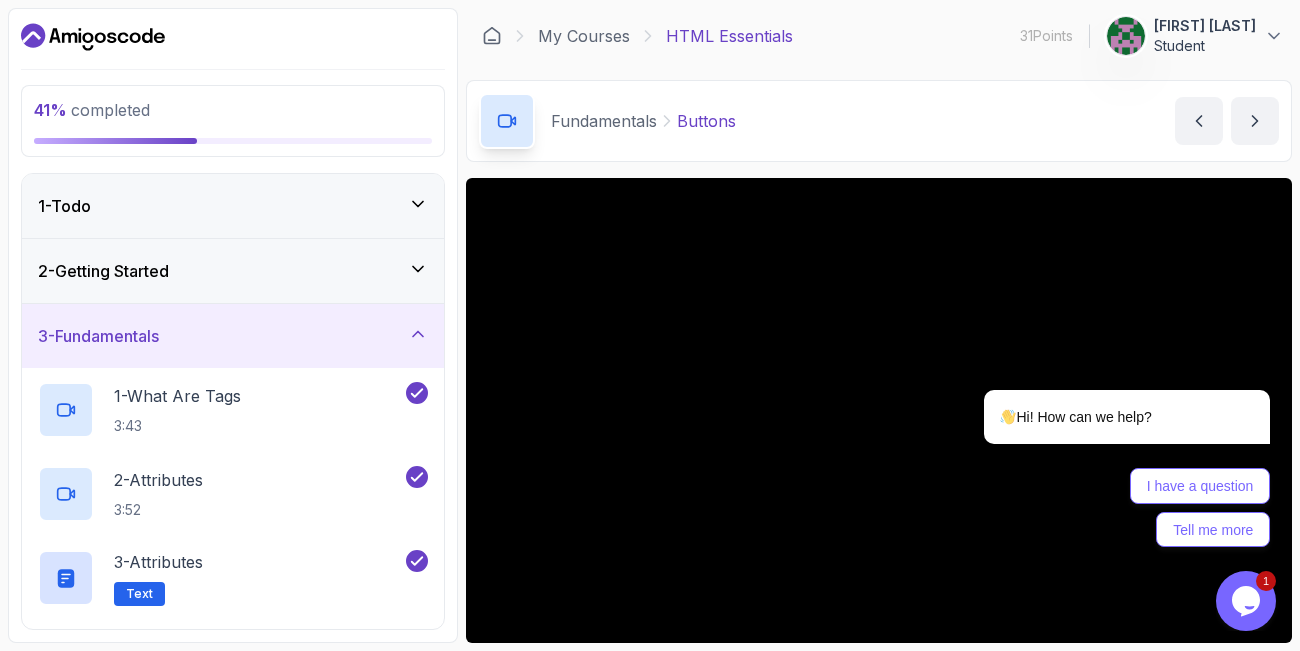 click on "[FIRST] [LAST] Buttons Buttons by [NAME]" at bounding box center [879, 121] 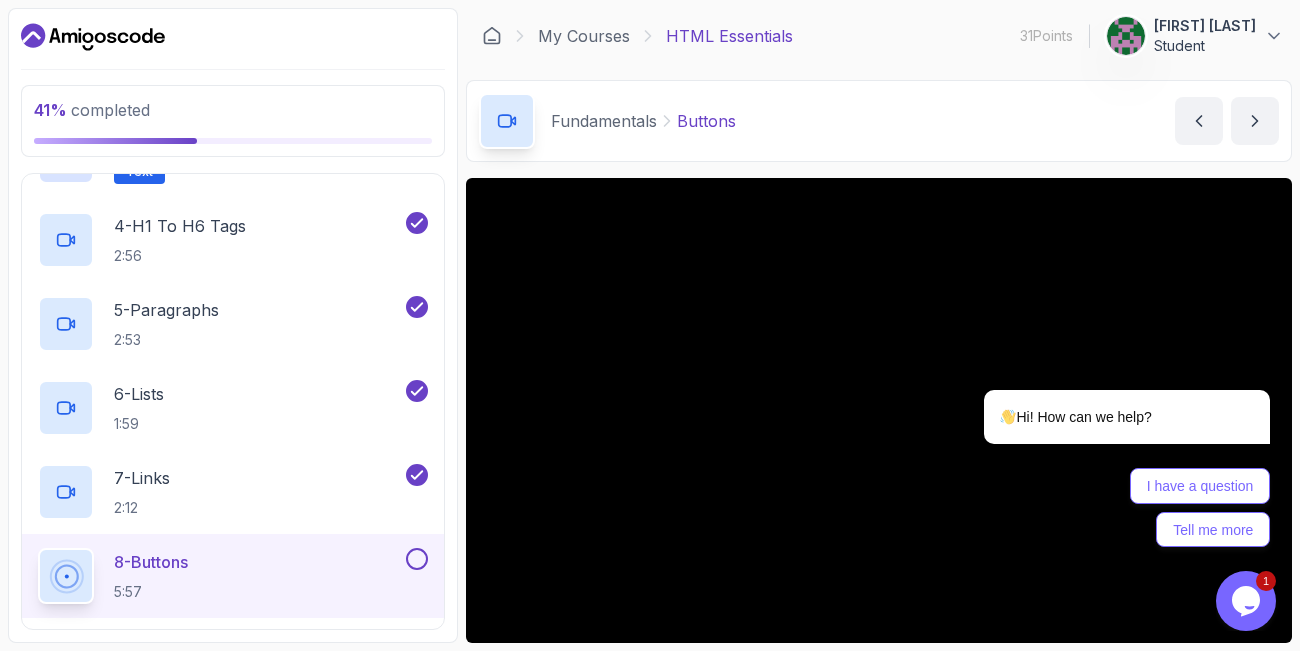 scroll, scrollTop: 480, scrollLeft: 0, axis: vertical 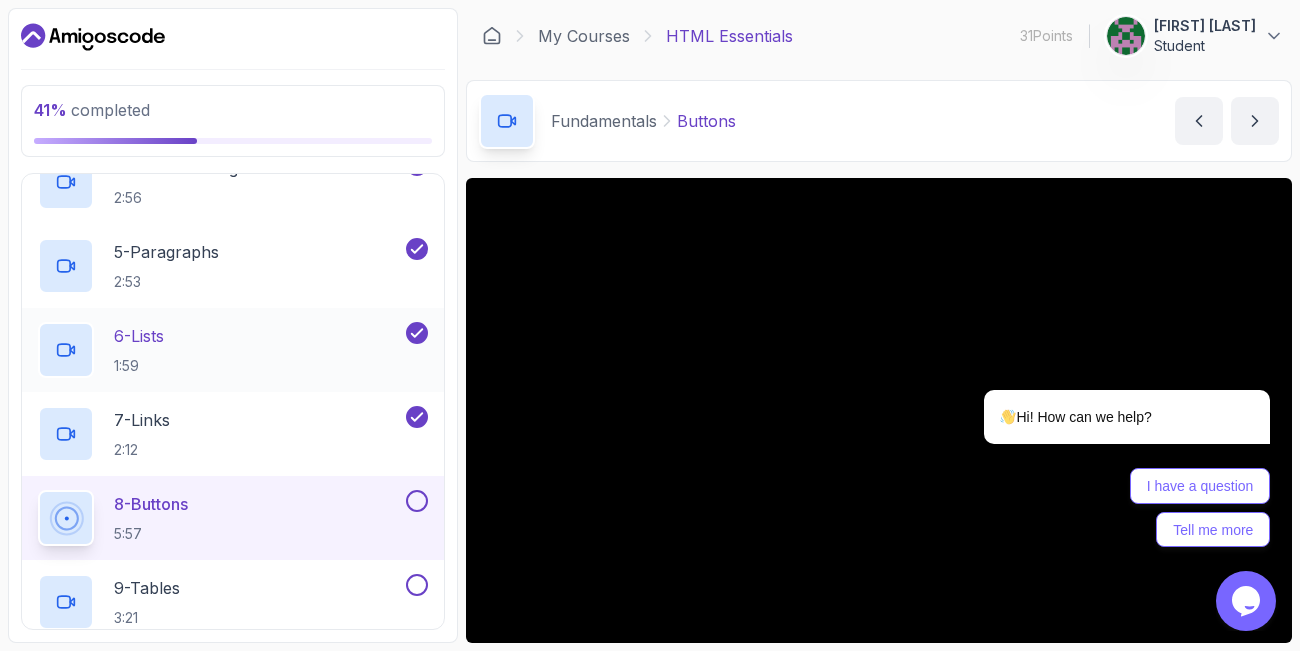 click on "6  -  Lists 1:59" at bounding box center (220, 350) 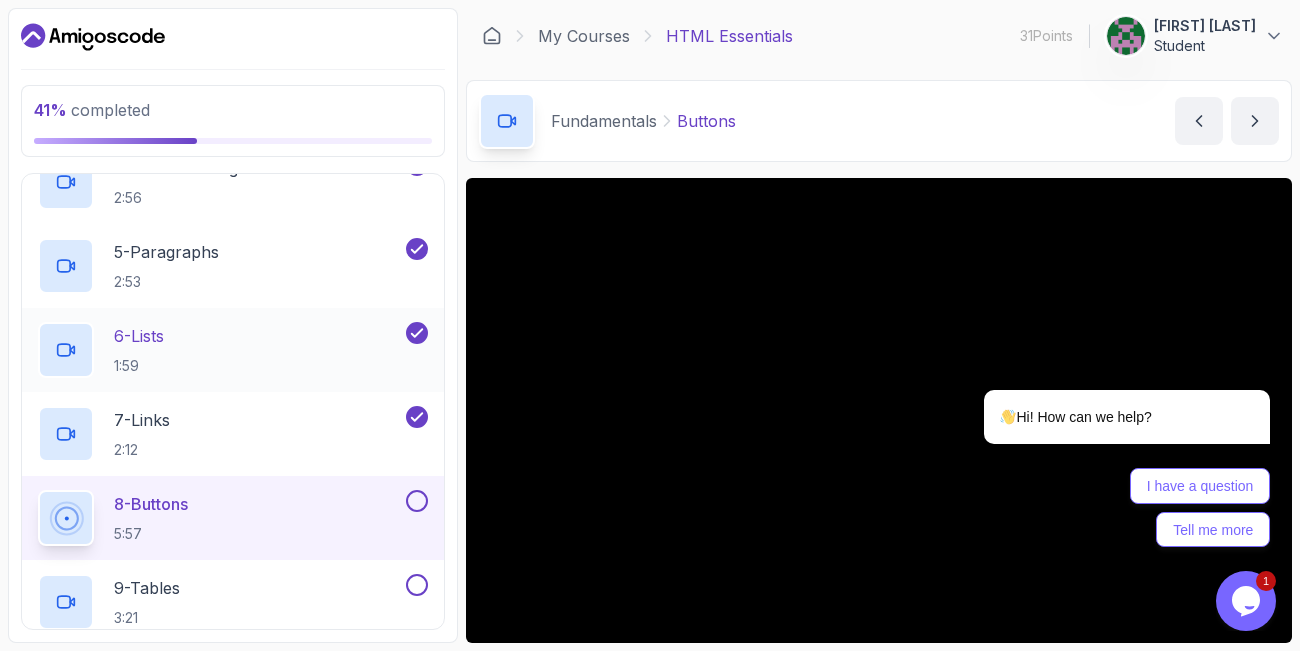 click on "6  -  Lists 1:59" at bounding box center [220, 350] 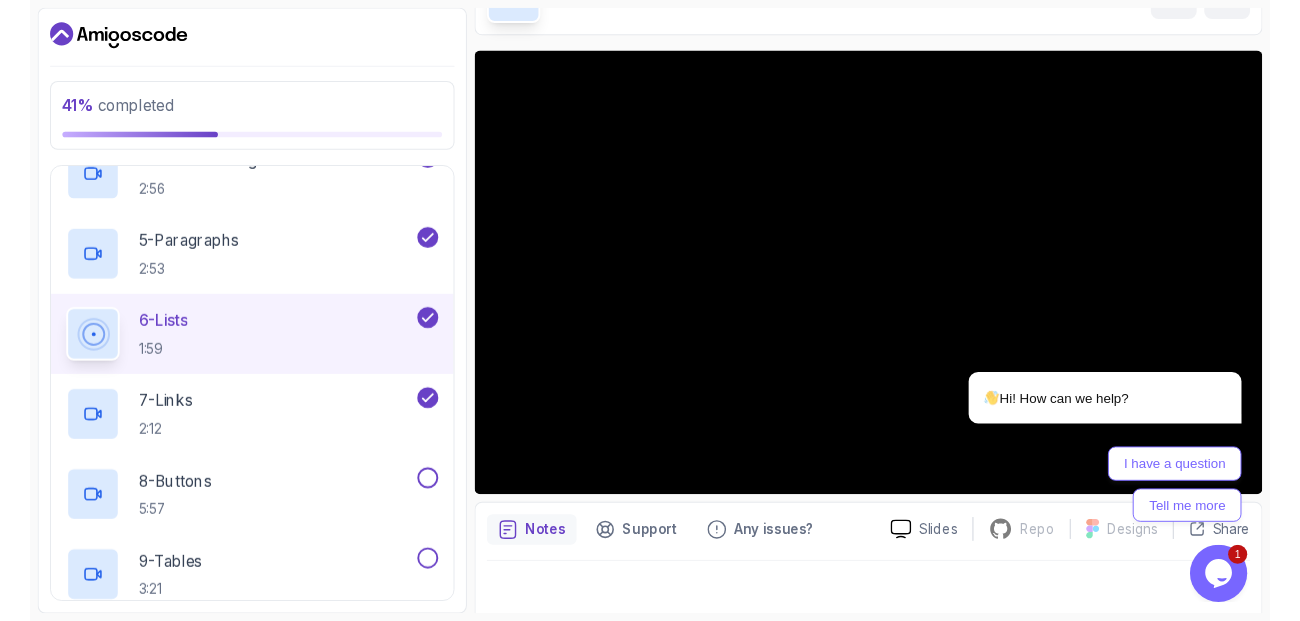 scroll, scrollTop: 139, scrollLeft: 0, axis: vertical 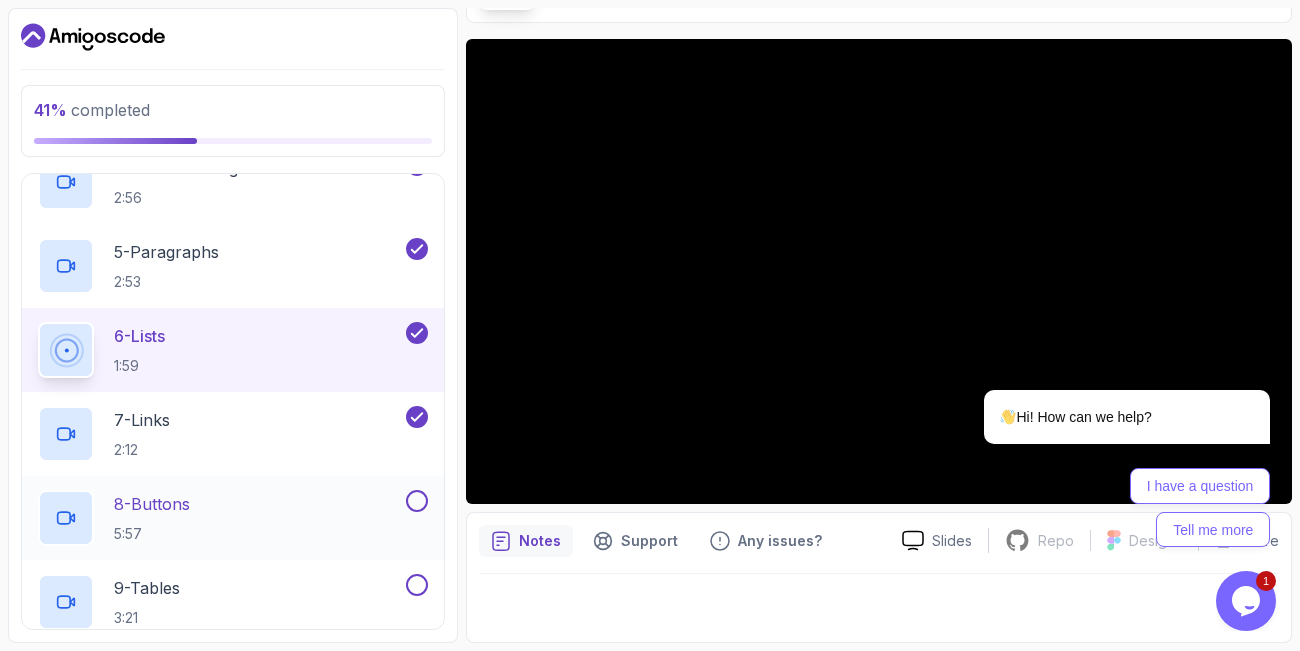 click on "8  -  Buttons 5:57" at bounding box center (220, 518) 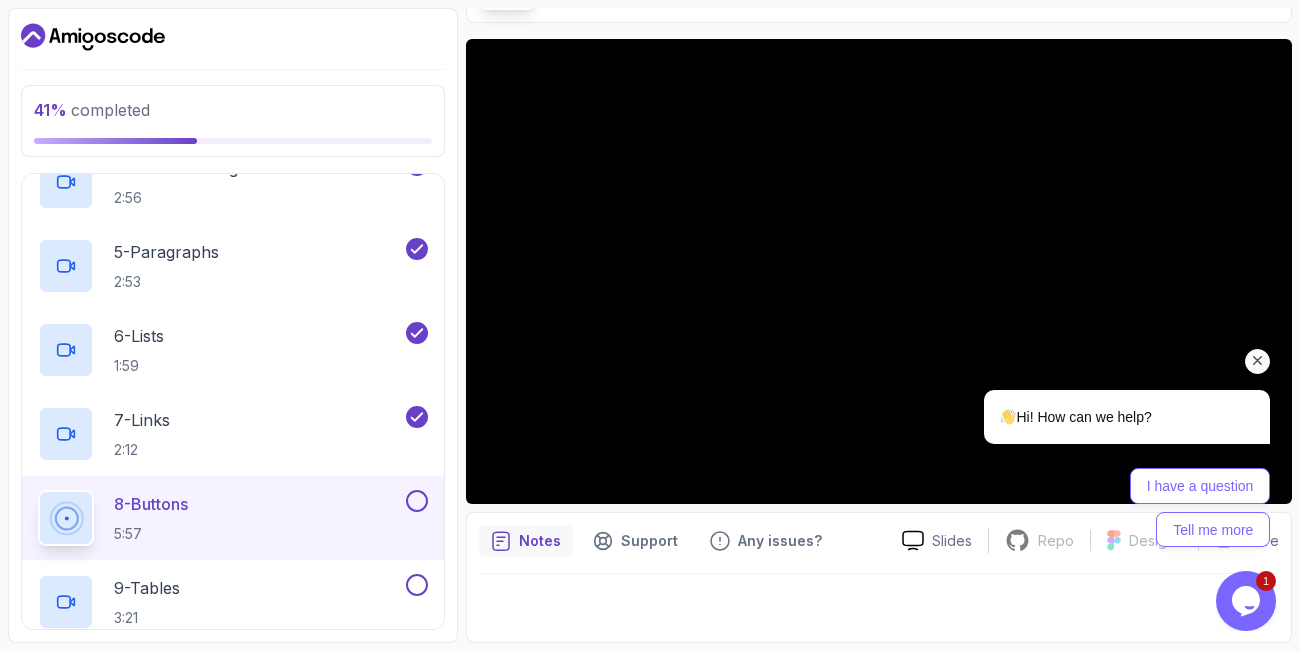 click at bounding box center [1258, 361] 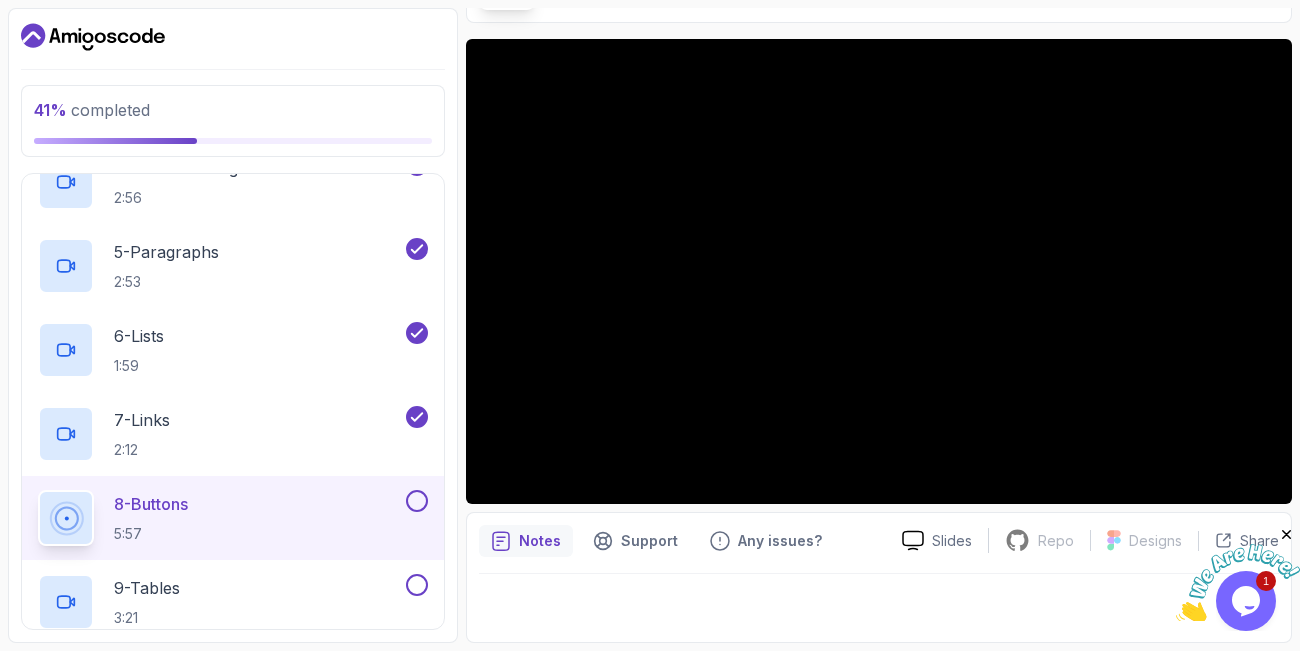 click at bounding box center (1287, 535) 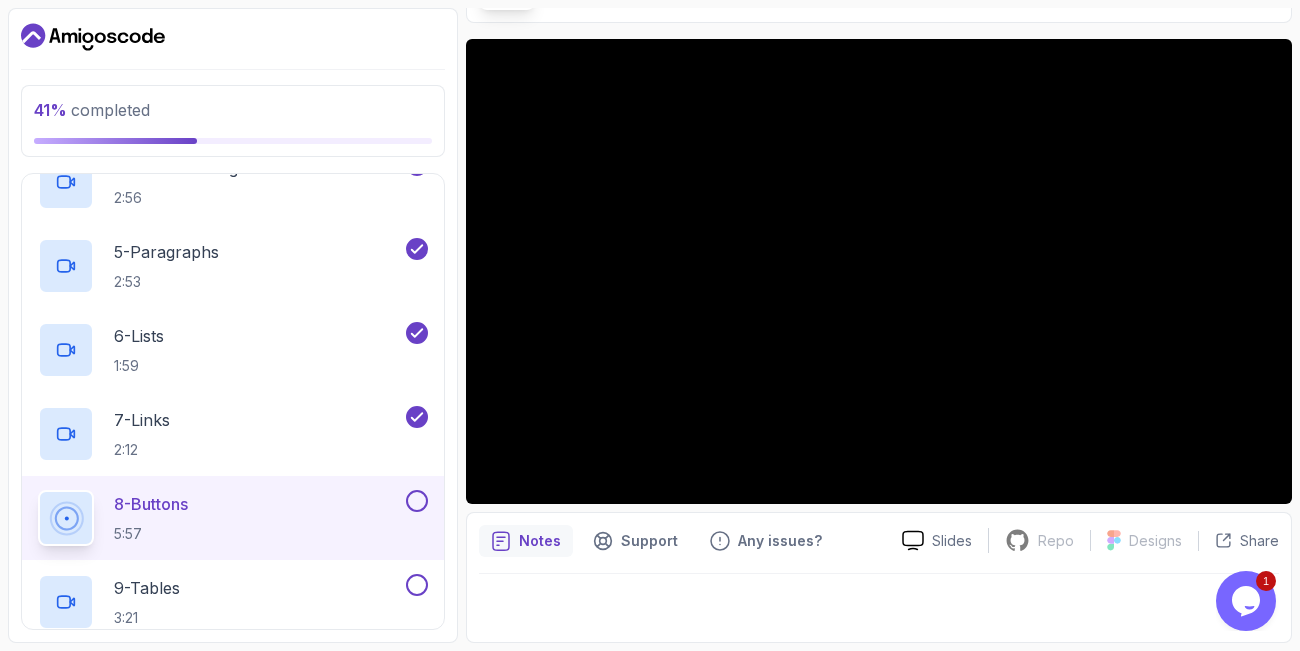 click on "41 % completed" at bounding box center [233, 121] 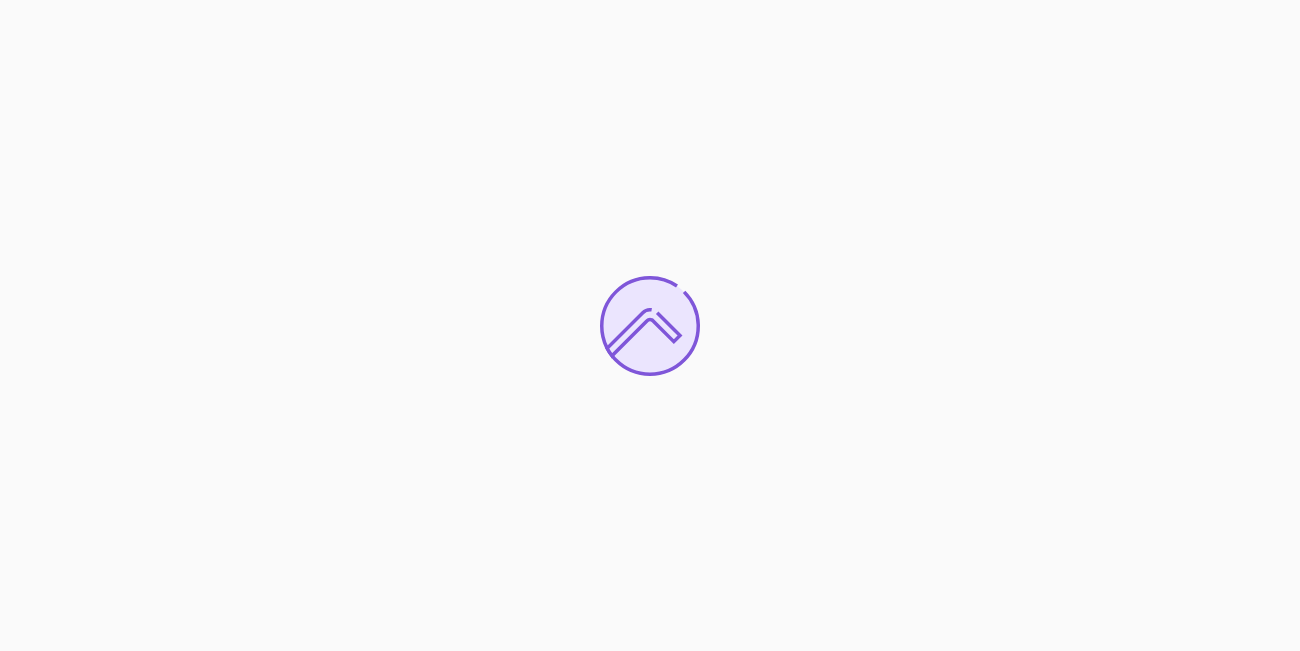 scroll, scrollTop: 0, scrollLeft: 0, axis: both 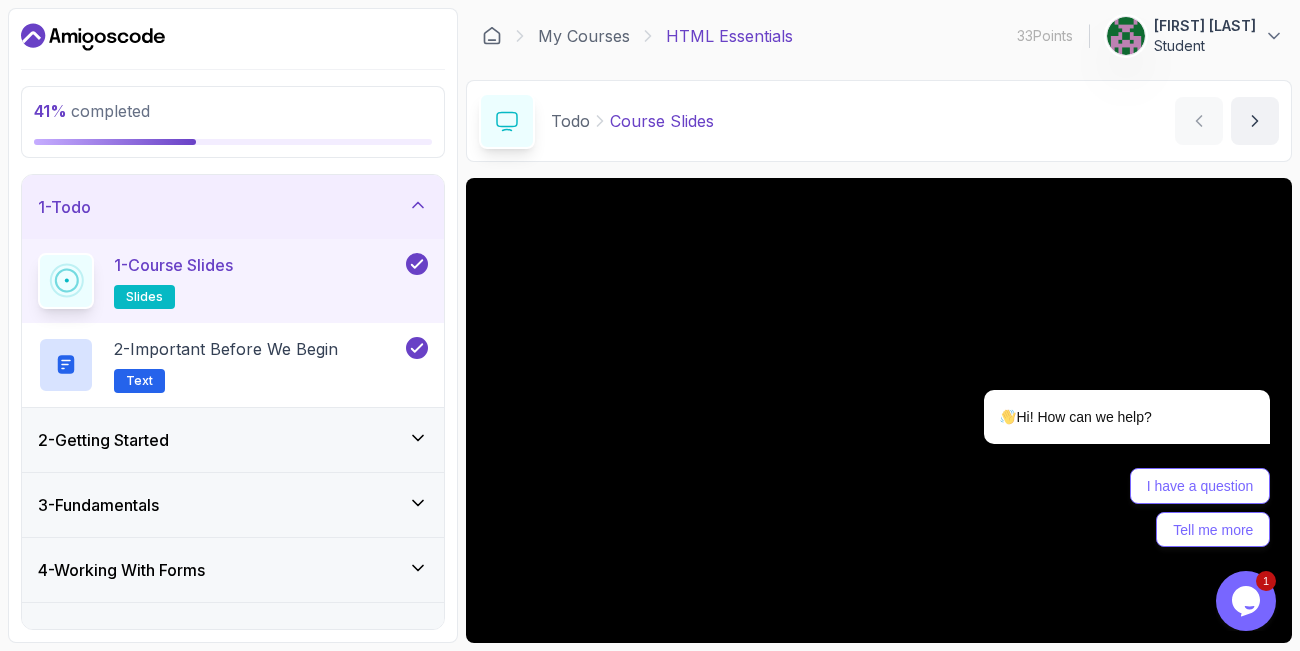 click 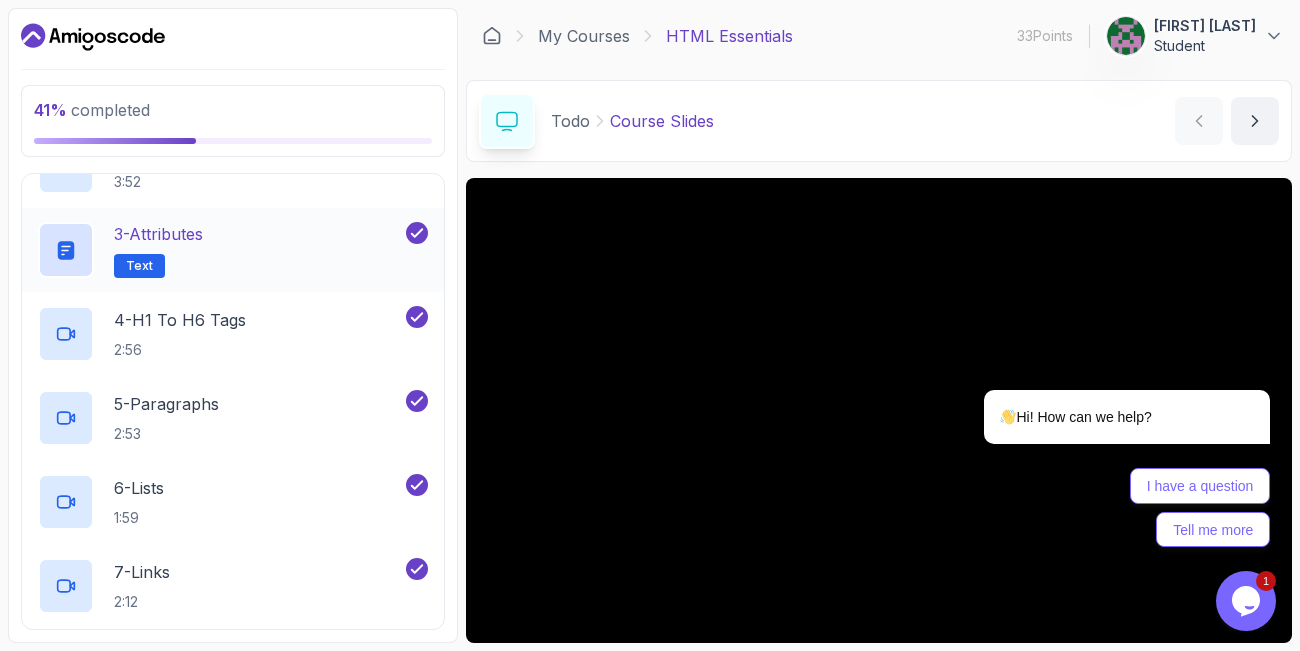 scroll, scrollTop: 360, scrollLeft: 0, axis: vertical 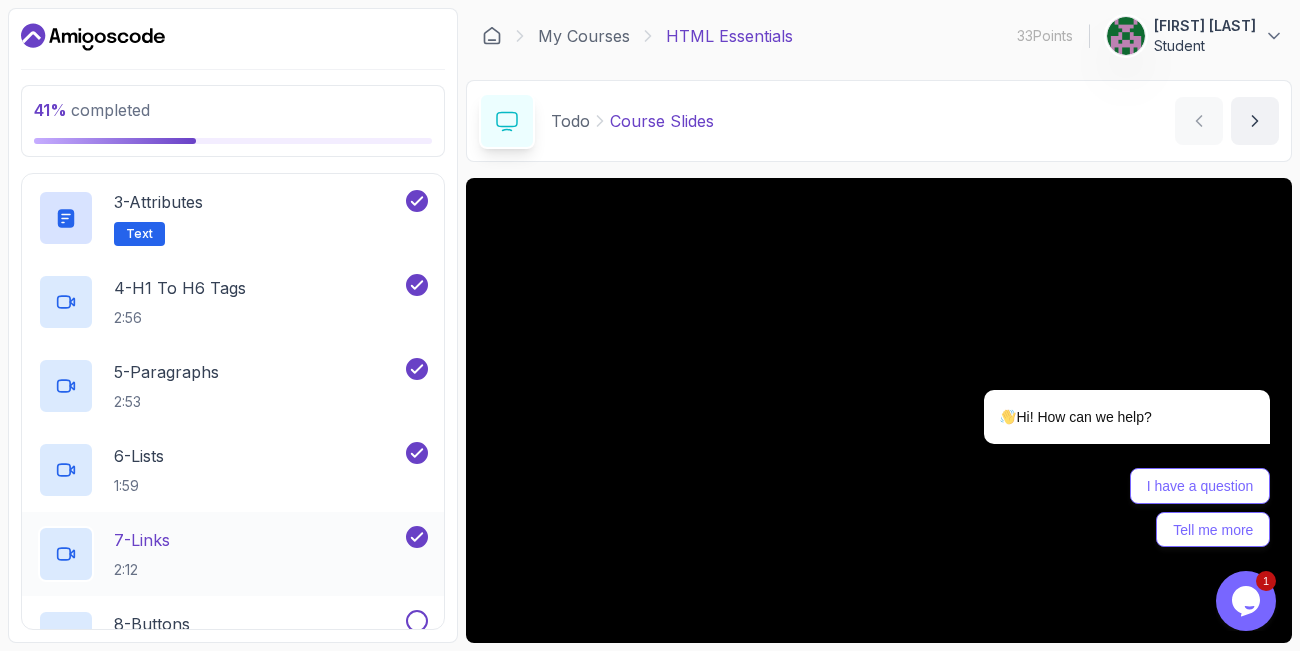 click on "7  -  Links 2:12" at bounding box center [220, 554] 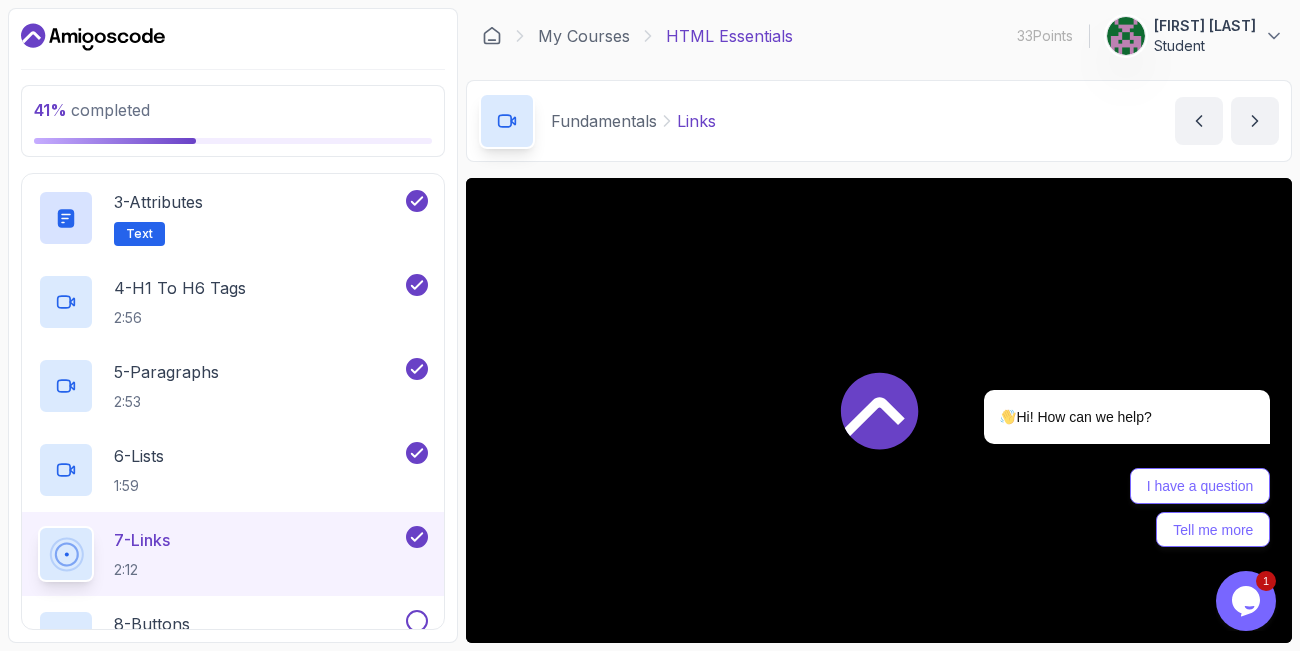 click on "7  -  Links 2:12" at bounding box center (220, 554) 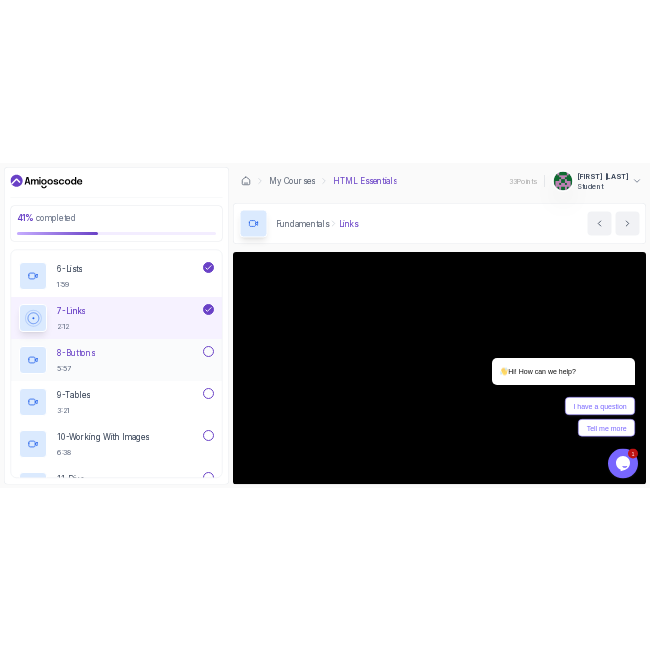 scroll, scrollTop: 600, scrollLeft: 0, axis: vertical 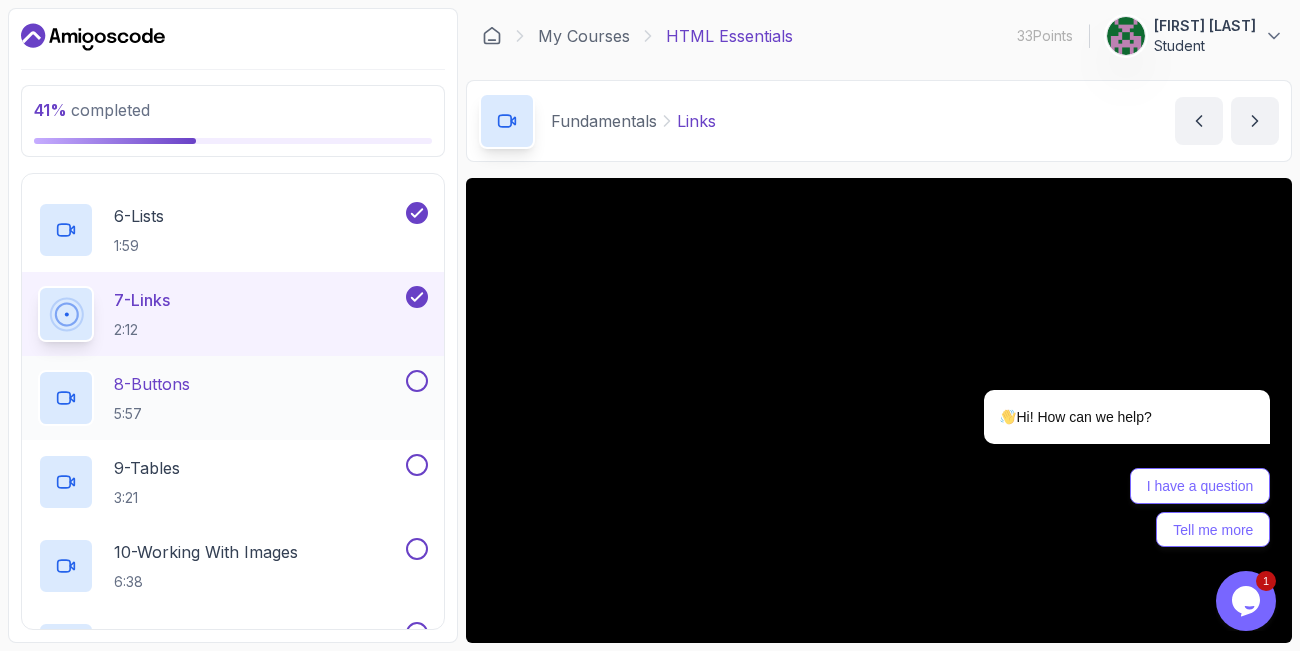 click on "8  -  Buttons 5:57" at bounding box center (220, 398) 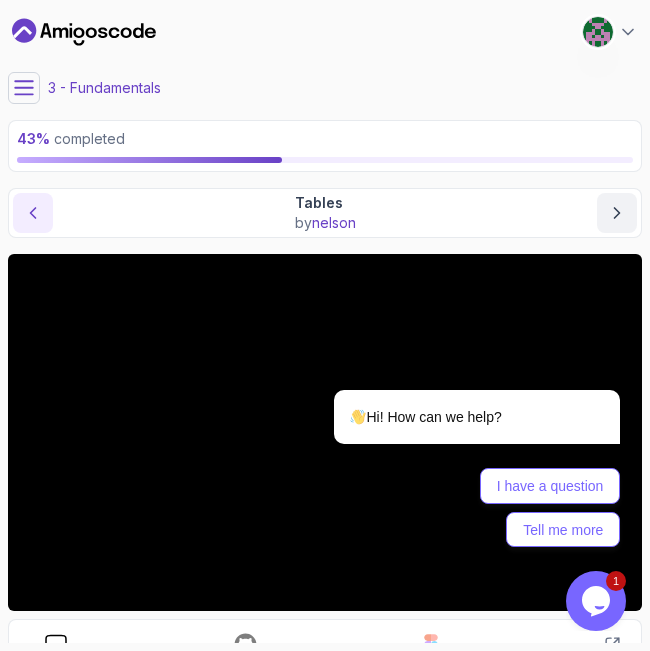 click 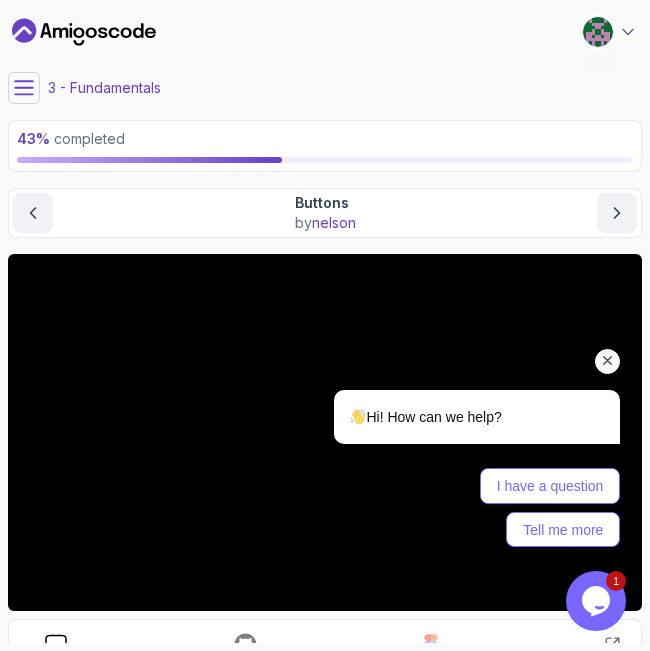click at bounding box center [608, 361] 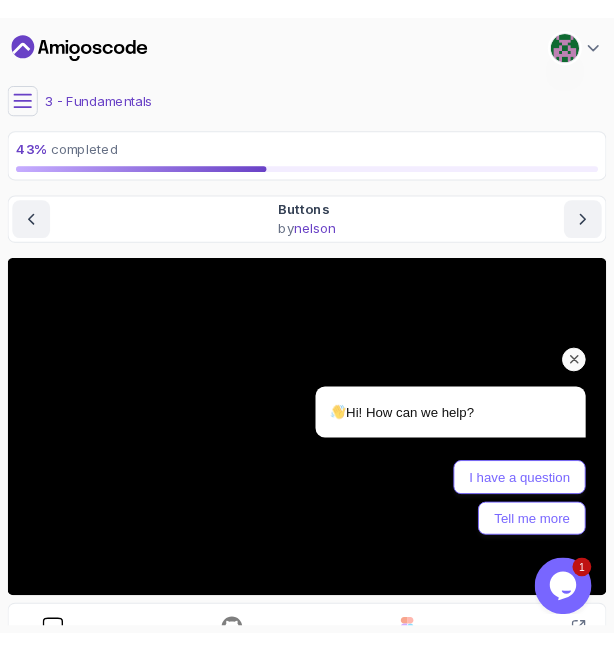 scroll, scrollTop: 0, scrollLeft: 0, axis: both 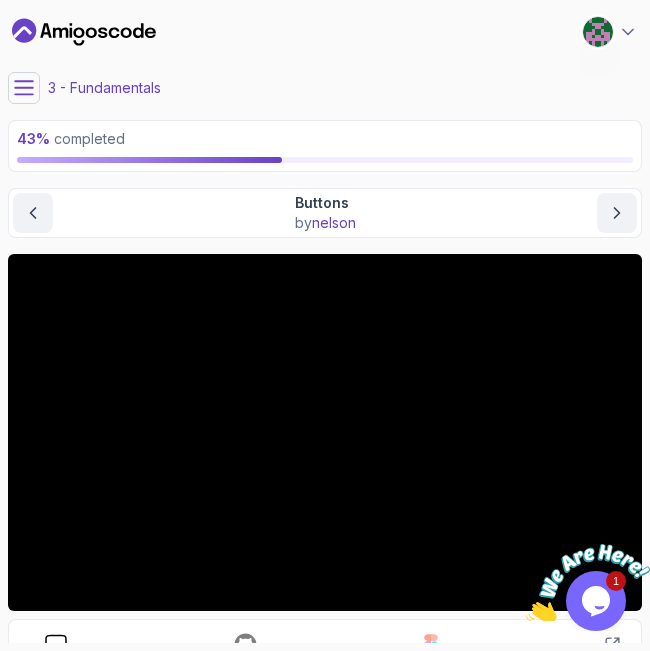 click at bounding box center [637, 535] 